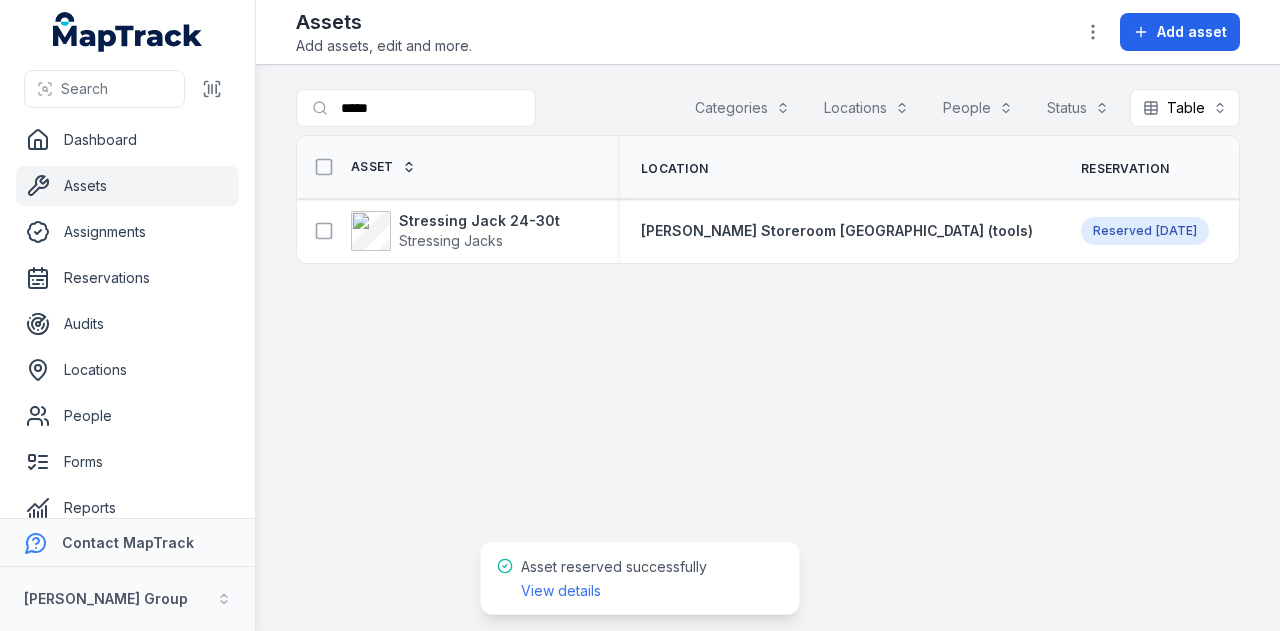 scroll, scrollTop: 0, scrollLeft: 0, axis: both 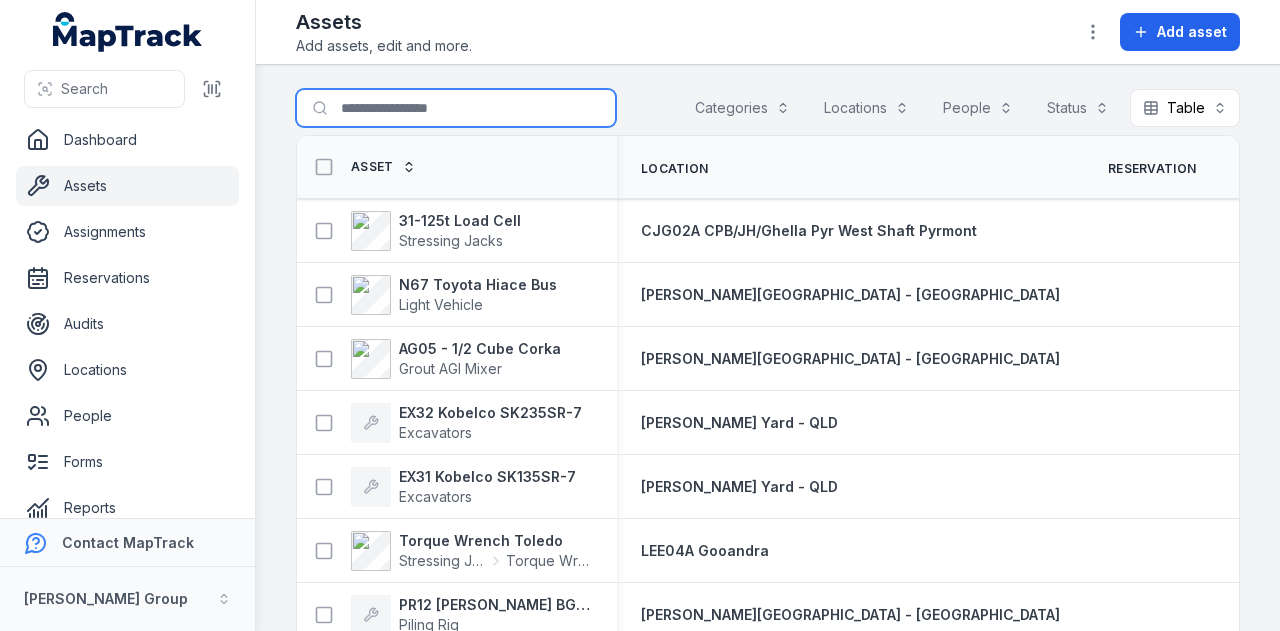 click on "Search for  assets" at bounding box center (456, 108) 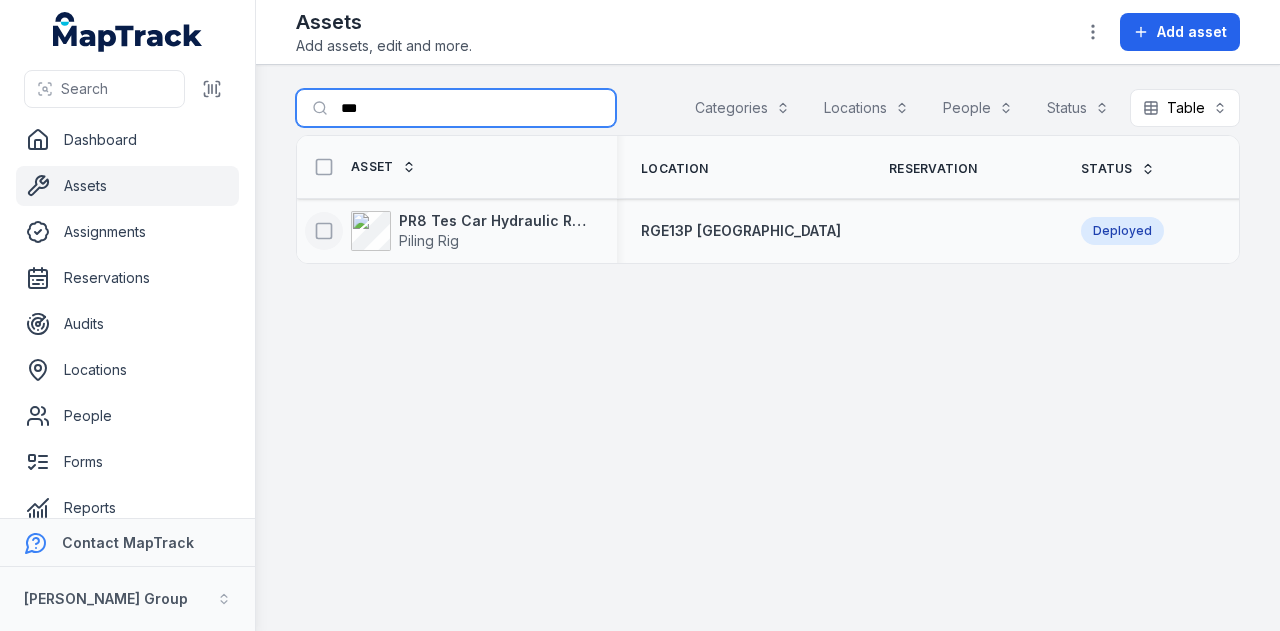 type on "***" 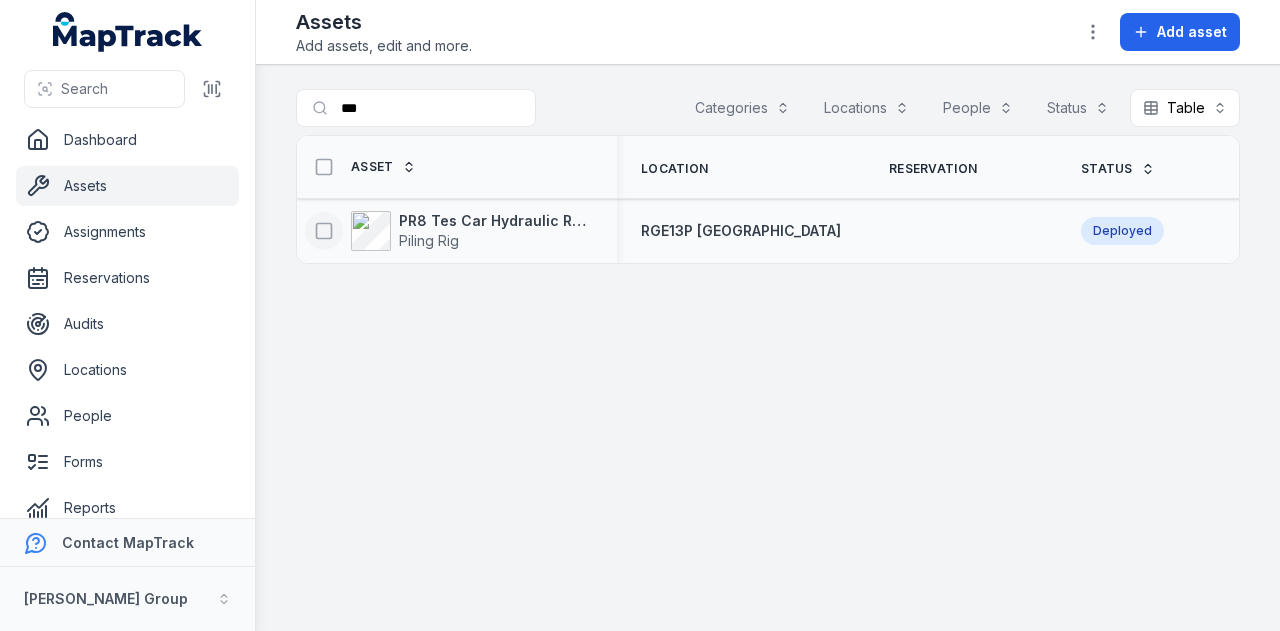 click 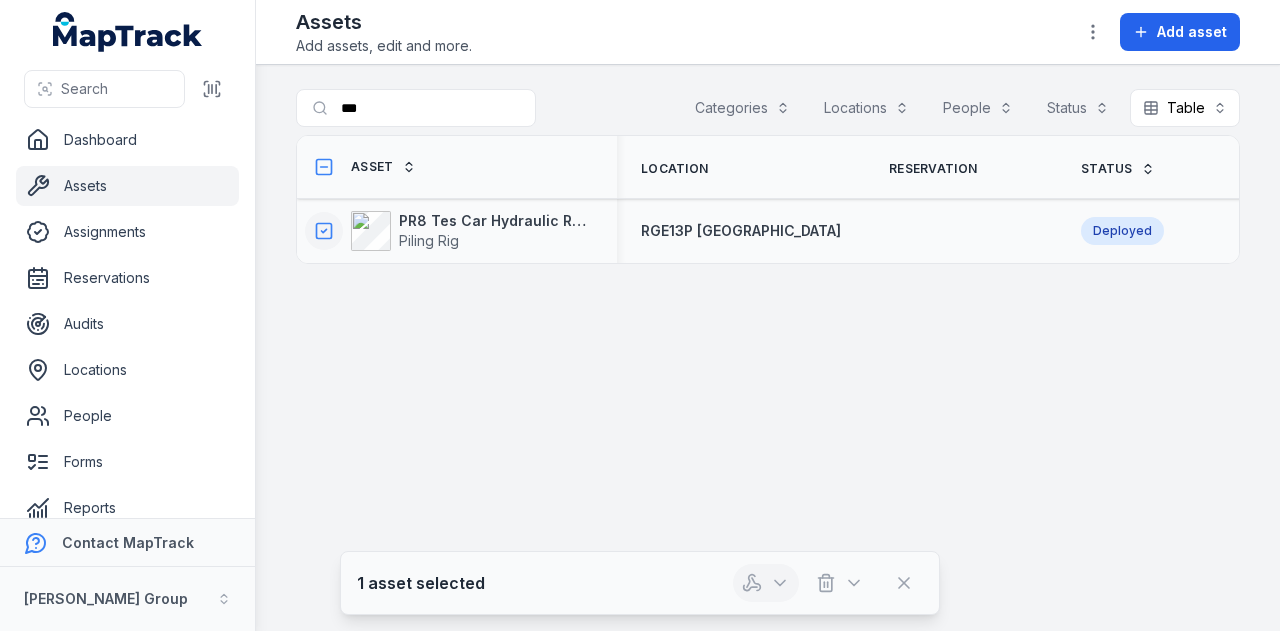 click 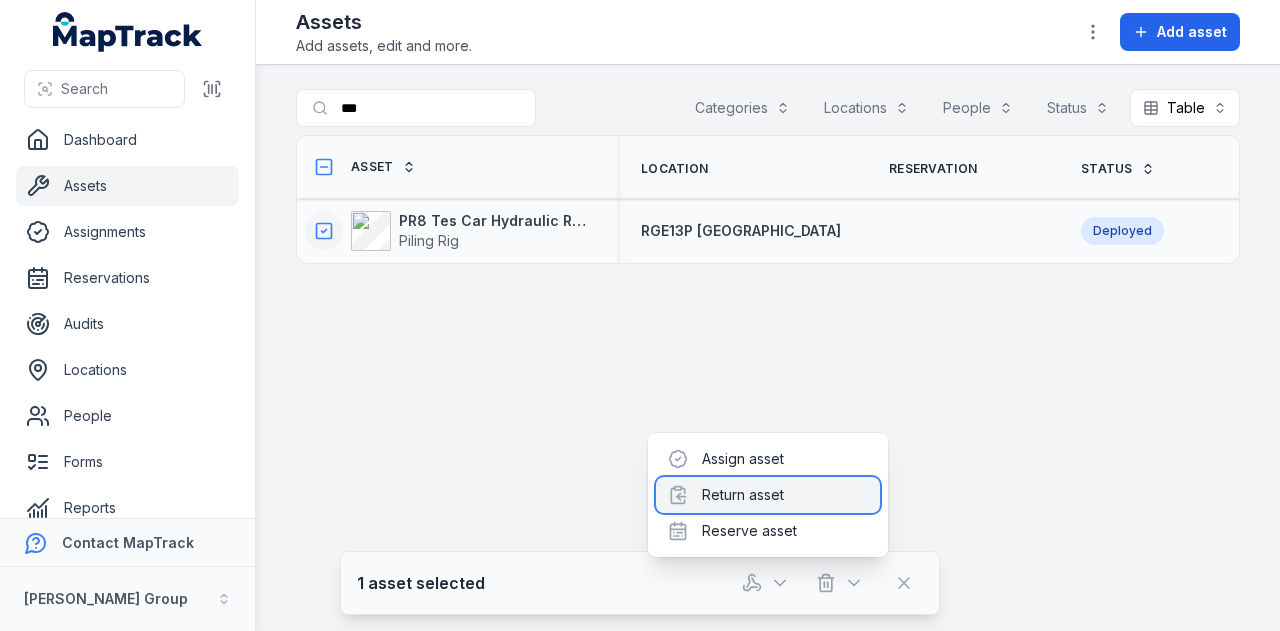 click on "Return asset" at bounding box center [768, 495] 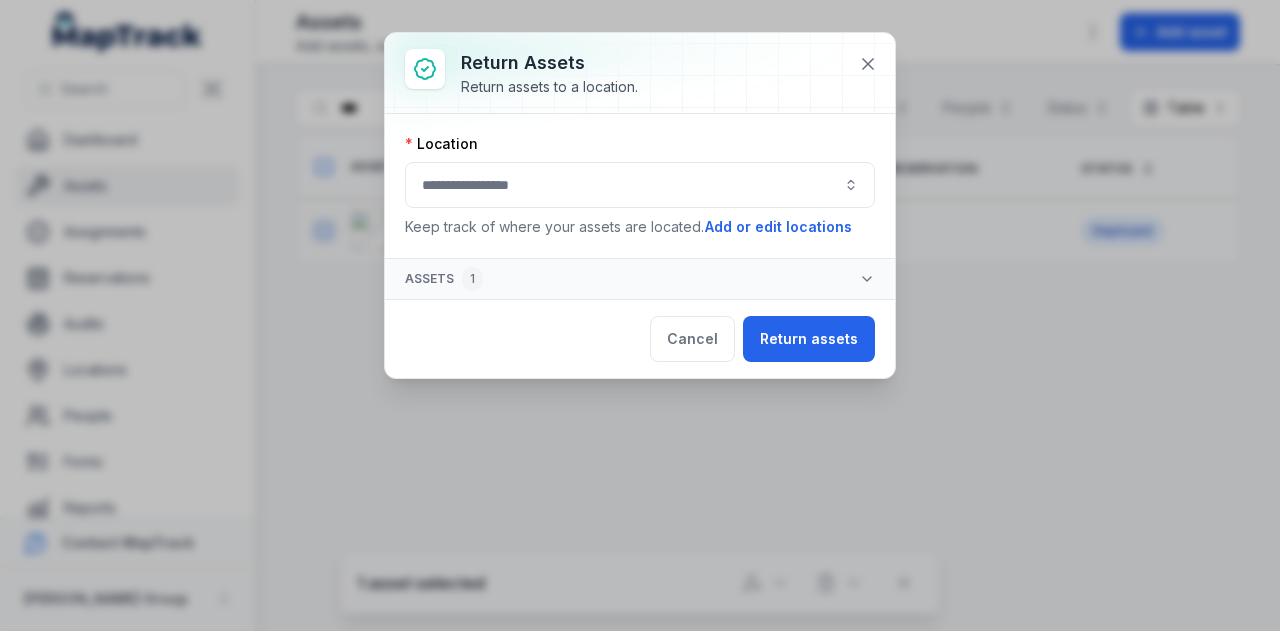click at bounding box center [640, 185] 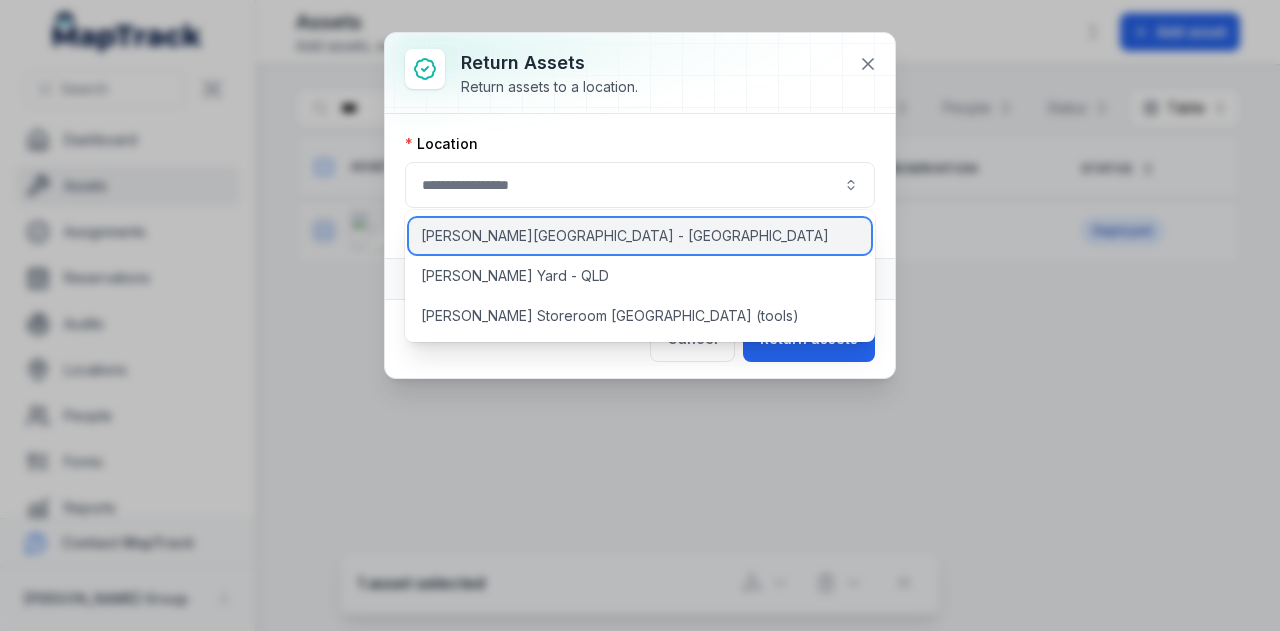 click on "[PERSON_NAME][GEOGRAPHIC_DATA] - [GEOGRAPHIC_DATA]" at bounding box center (640, 236) 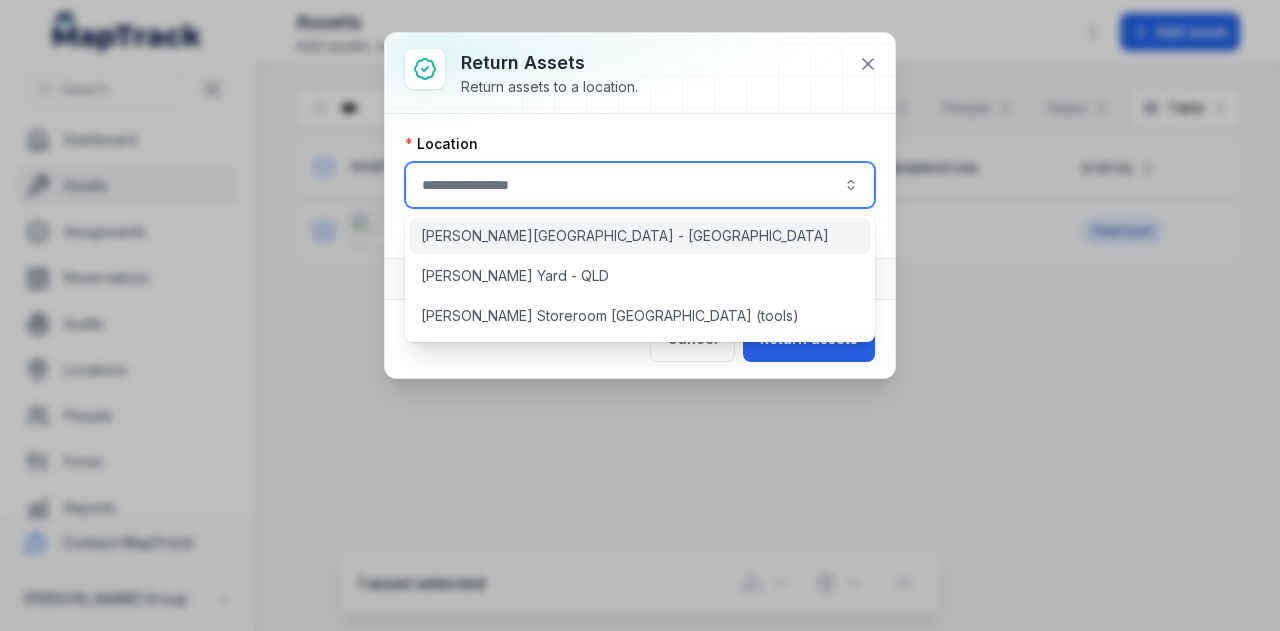 type on "**********" 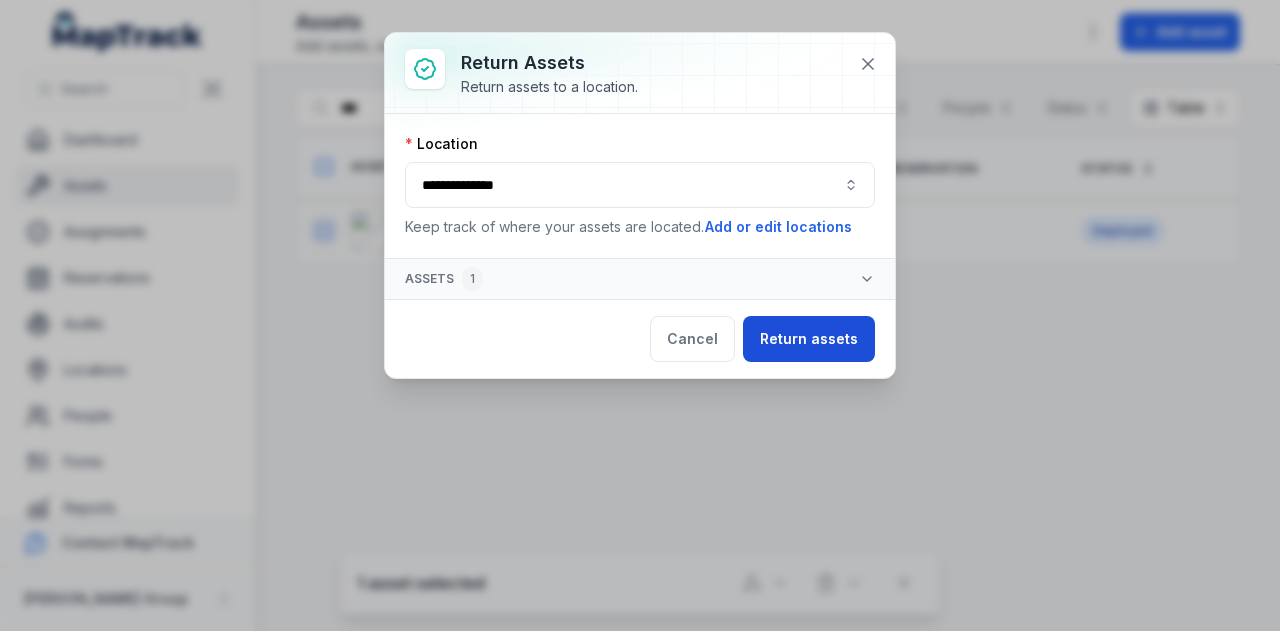 click on "Return assets" at bounding box center [809, 339] 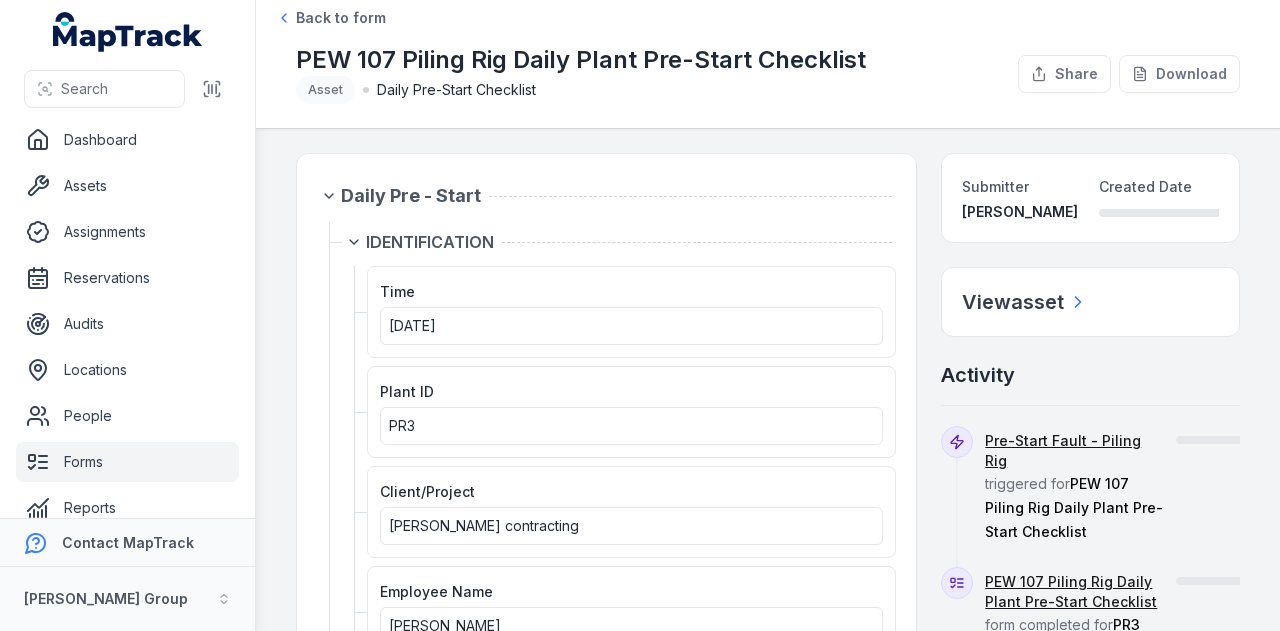 scroll, scrollTop: 0, scrollLeft: 0, axis: both 